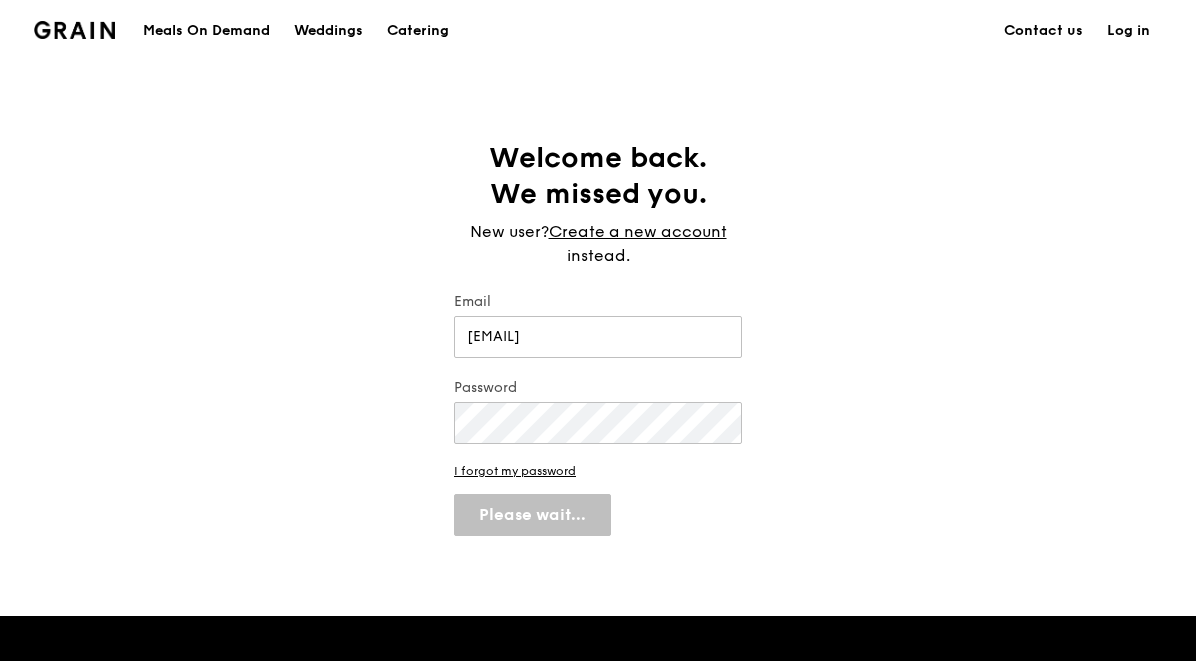 scroll, scrollTop: 0, scrollLeft: 0, axis: both 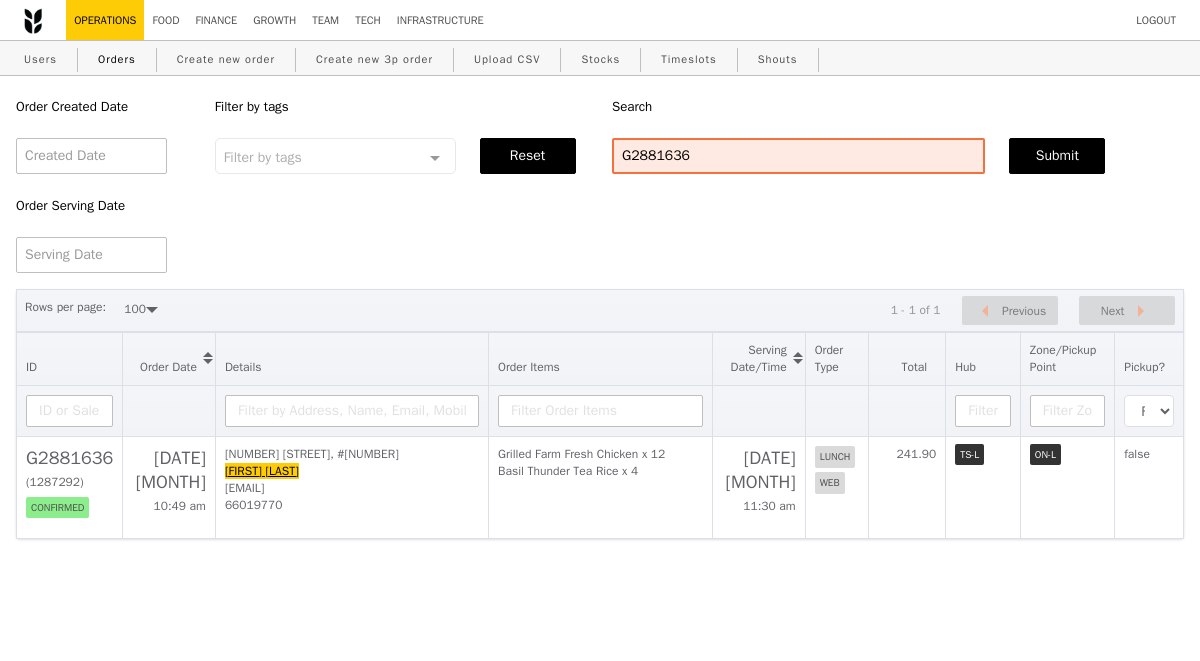 select on "100" 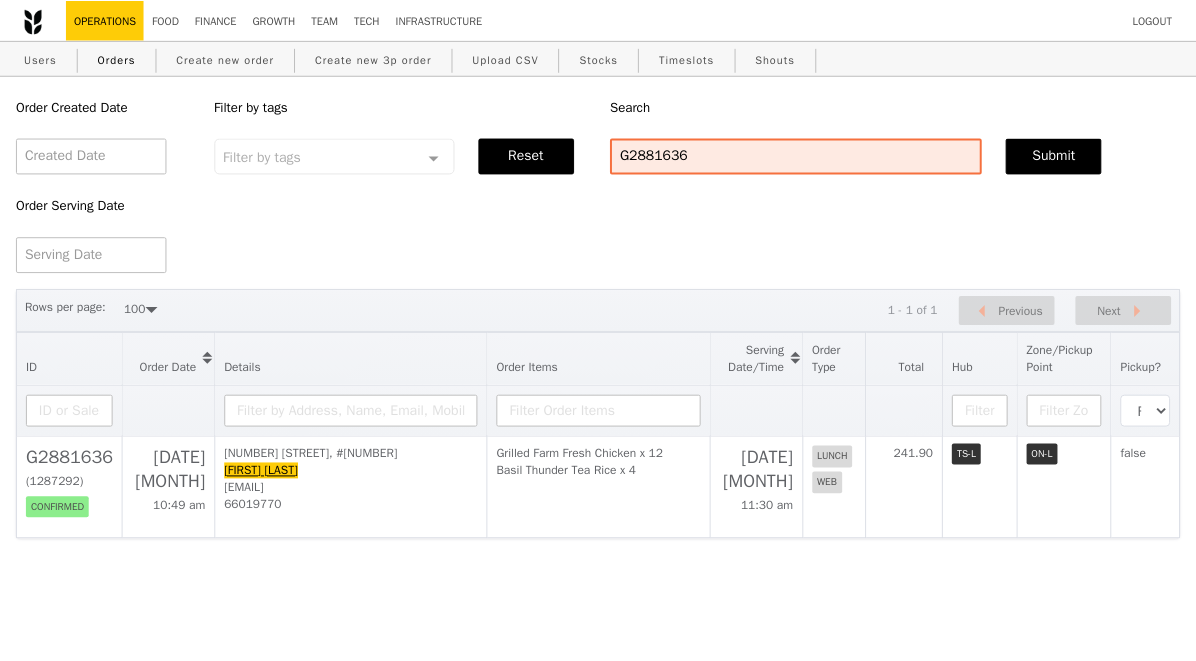 scroll, scrollTop: 0, scrollLeft: 0, axis: both 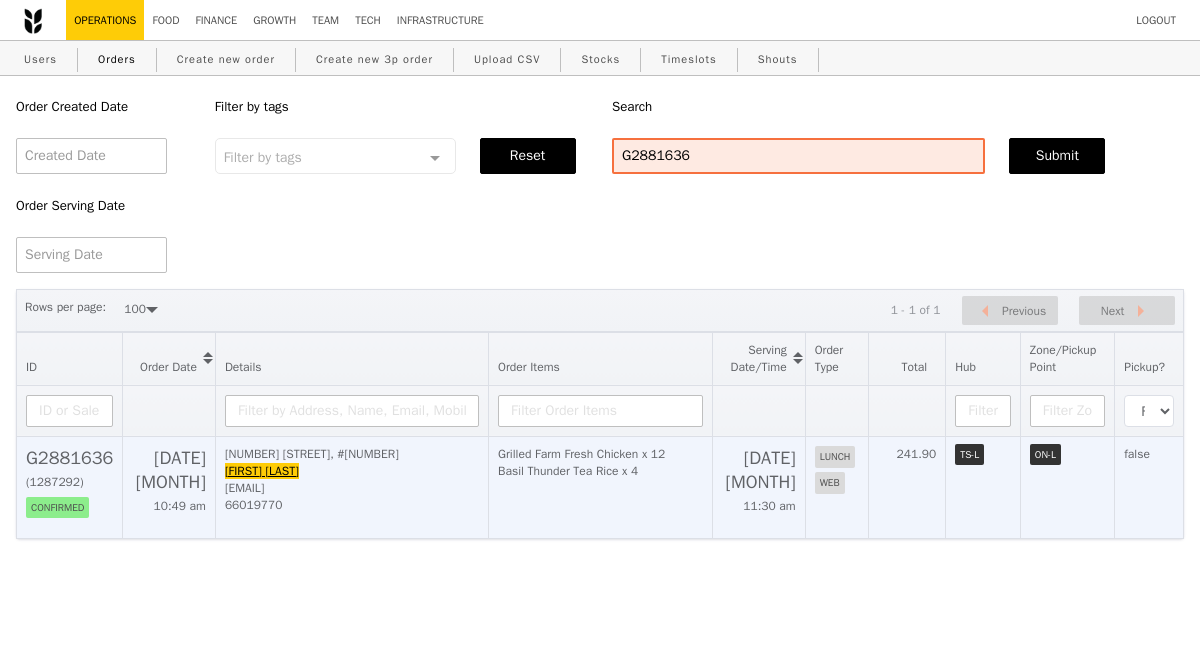 click on "G2881636" at bounding box center (69, 458) 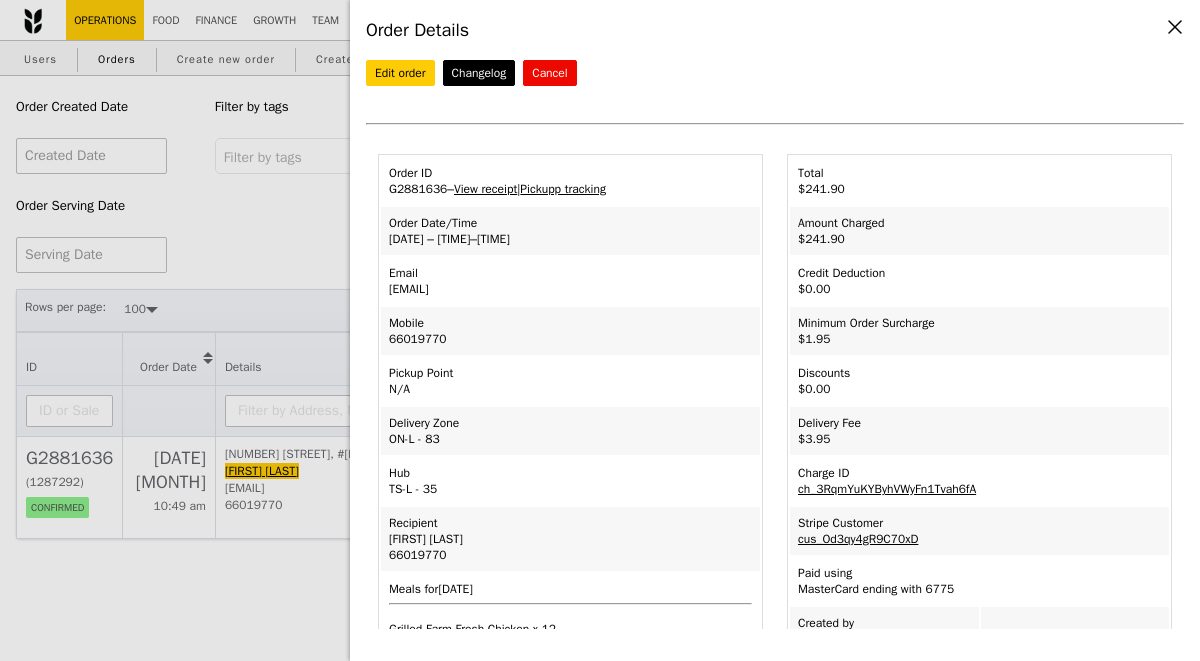click on "Order ID
G2881636
–
View receipt
|
Pickupp tracking" at bounding box center [570, 181] 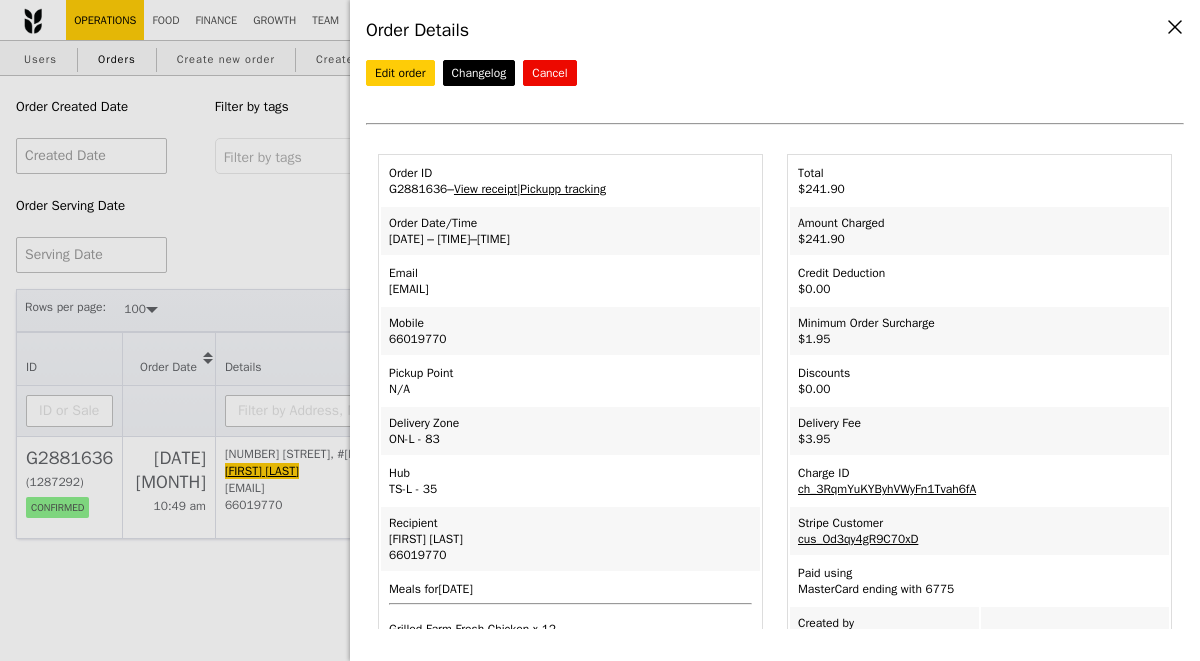 copy on "G2881636" 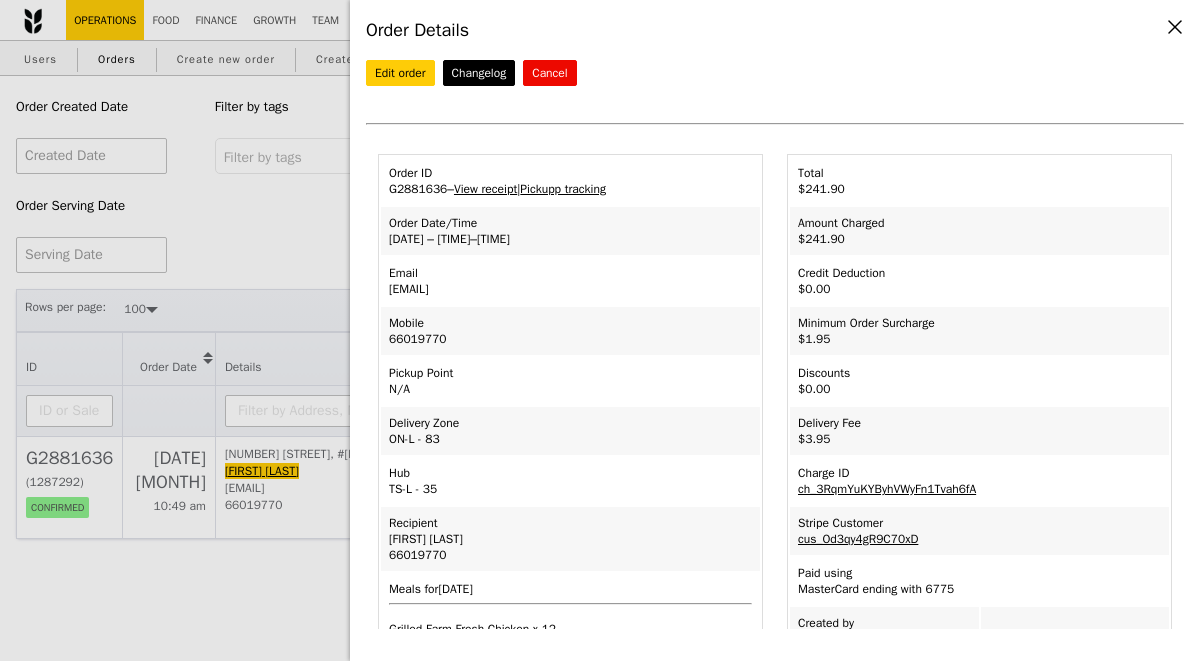 click on "Order Details
Edit order
Changelog
Cancel
Order ID
G2881636
–
View receipt
|
Pickupp tracking
Order Date/Time
6/8 – 11:30AM–12:30PM
Email
alicia.quek@viforpharma.com
Mobile
66019770
Pickup Point
N/A
Delivery Zone" at bounding box center [600, 330] 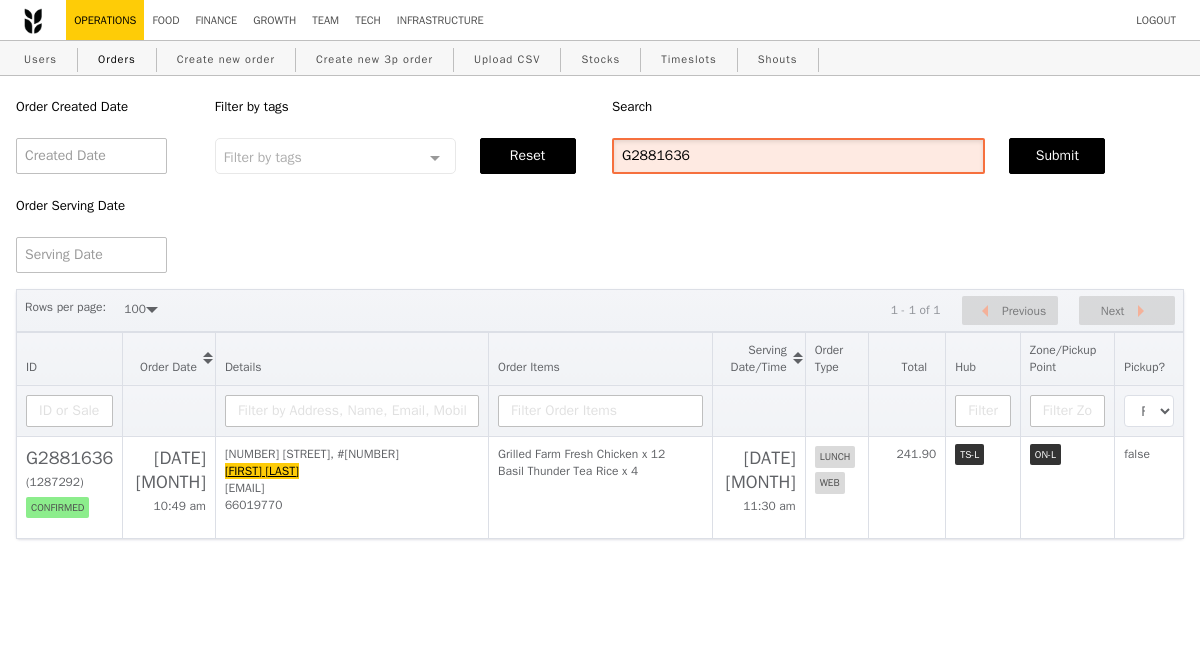 click on "G2881636" at bounding box center (798, 156) 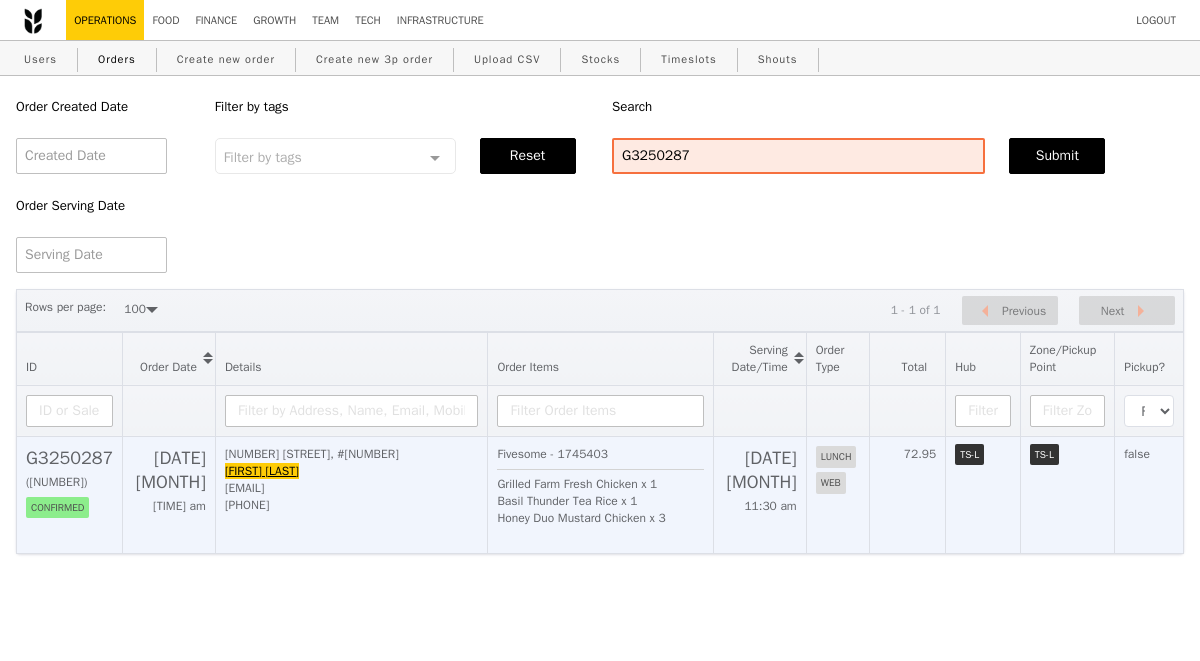 click on "G3250287" at bounding box center (69, 458) 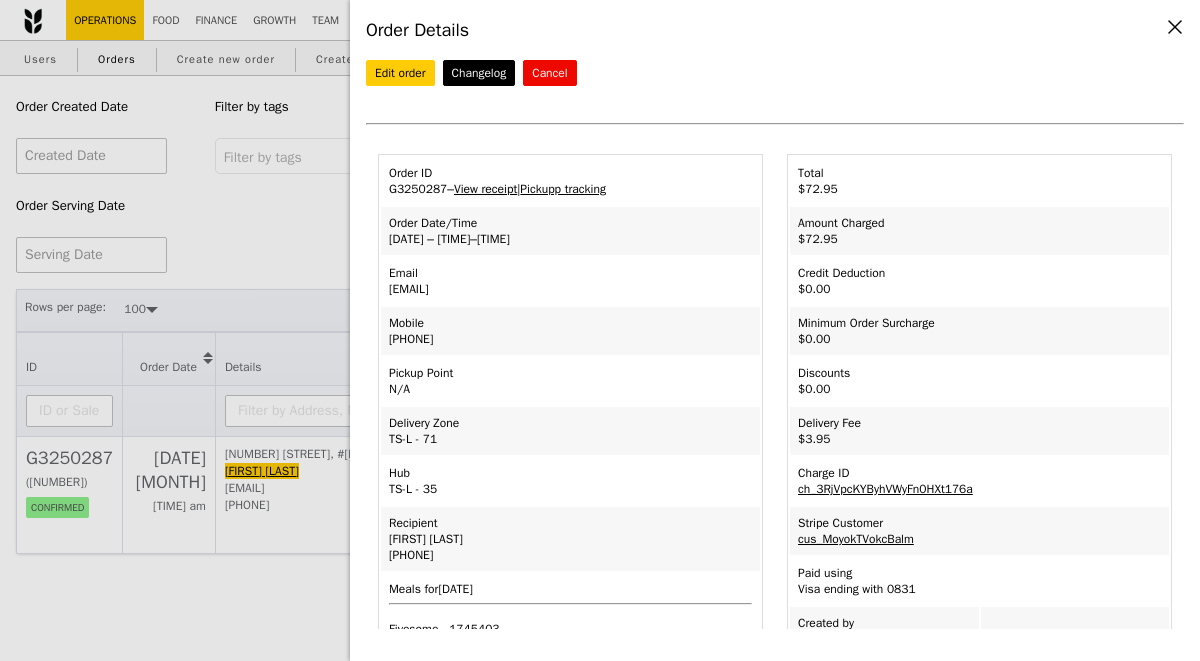 click on "View receipt" at bounding box center (485, 189) 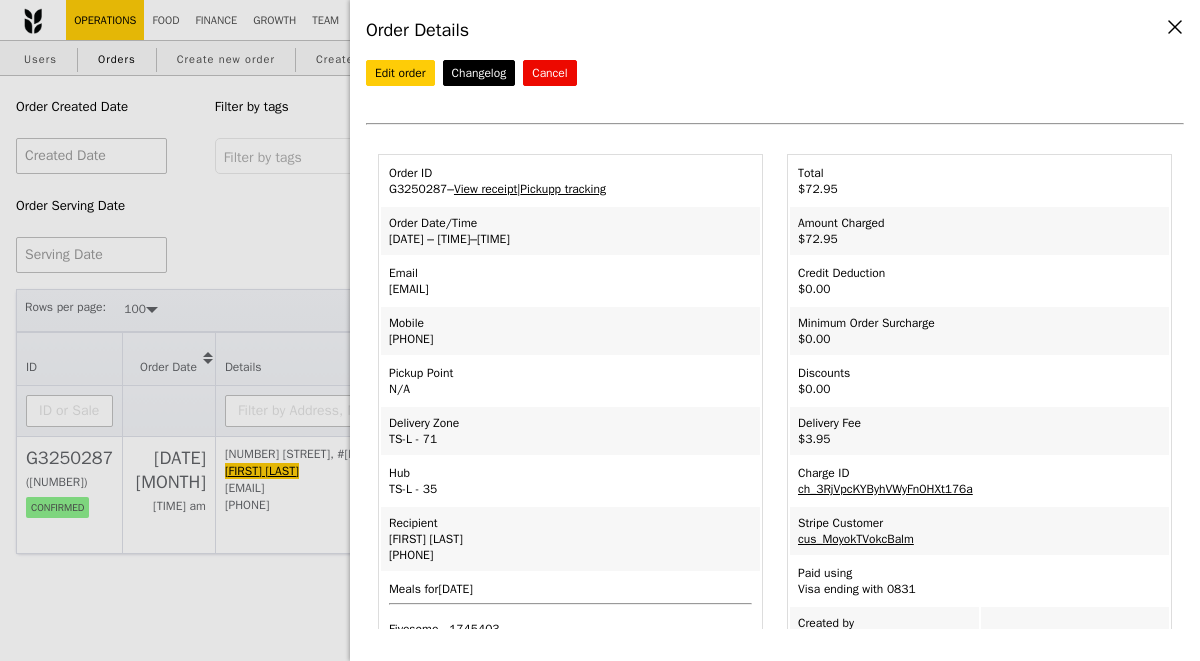 click on "Order Details
Edit order
Changelog
Cancel
Order ID
G3250287
–
View receipt
|
Pickupp tracking
Order Date/Time
11/7 – 11:30AM–12:30PM
Email
ailing@xtra.com.sg
Mobile
83885904
Pickup Point
N/A
Delivery Zone
Ai Ling" at bounding box center [600, 330] 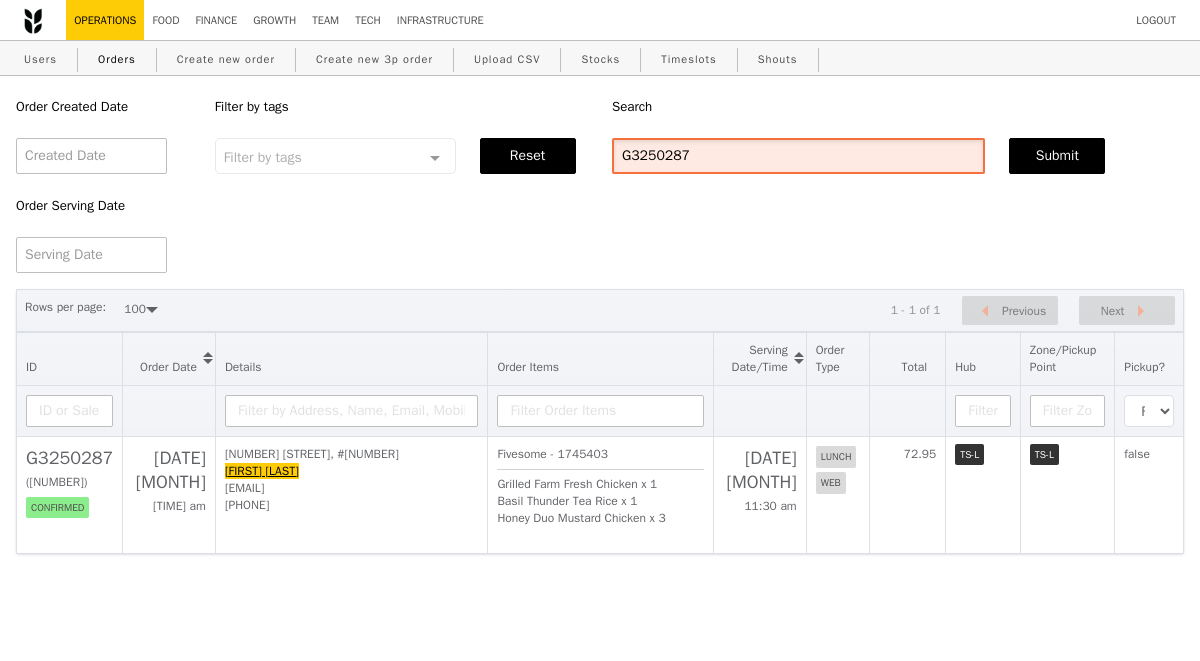 click on "G3250287" at bounding box center (798, 156) 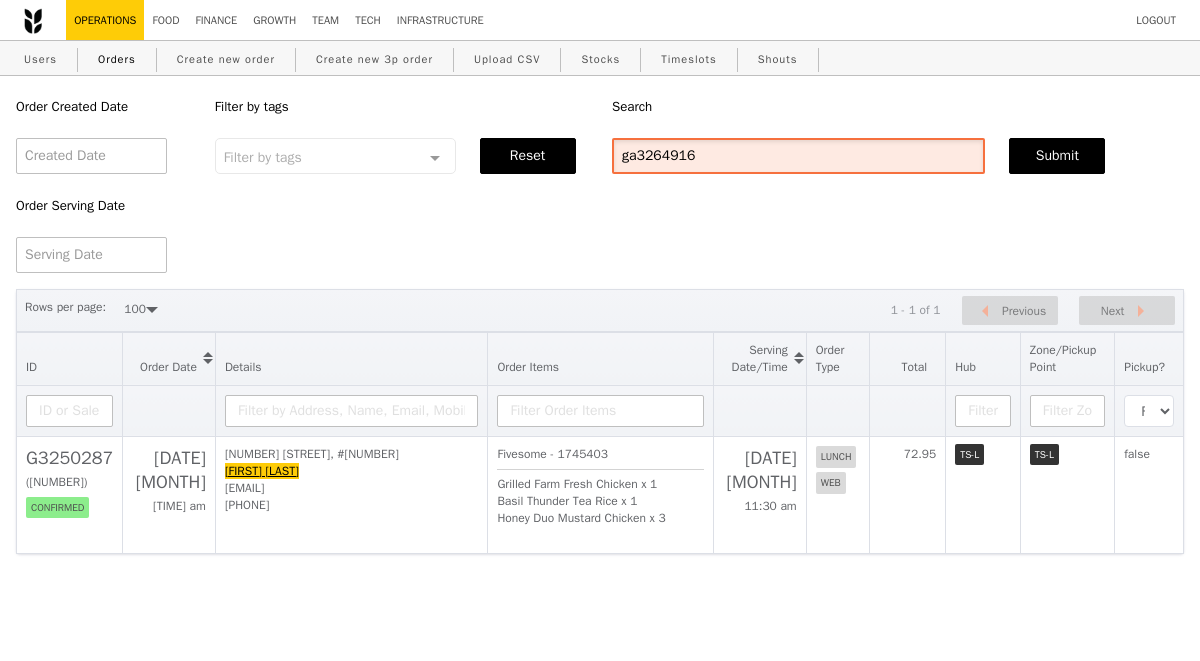 type on "ga3264916" 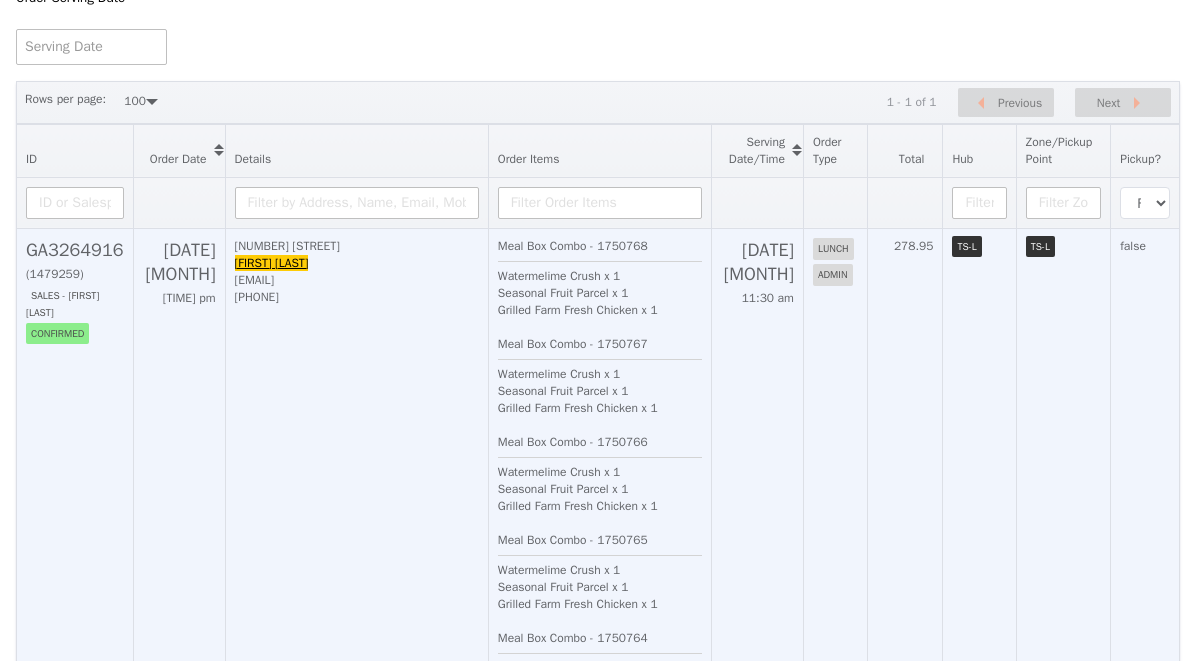 scroll, scrollTop: 202, scrollLeft: 0, axis: vertical 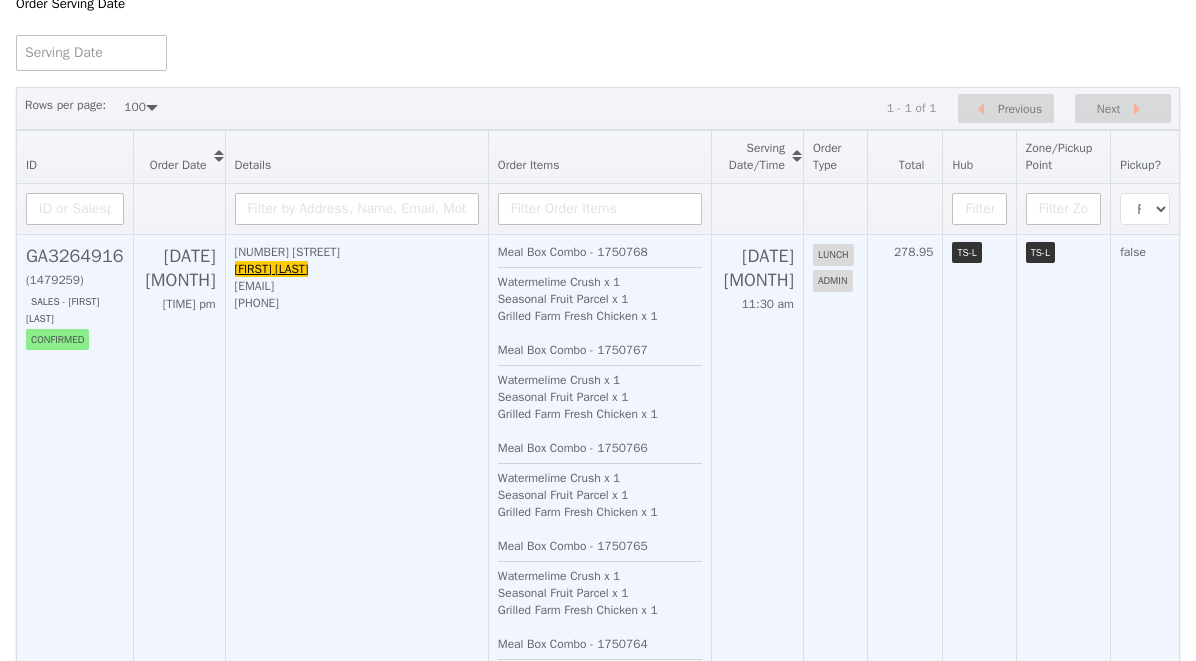 click on "GA3264916" at bounding box center (75, 256) 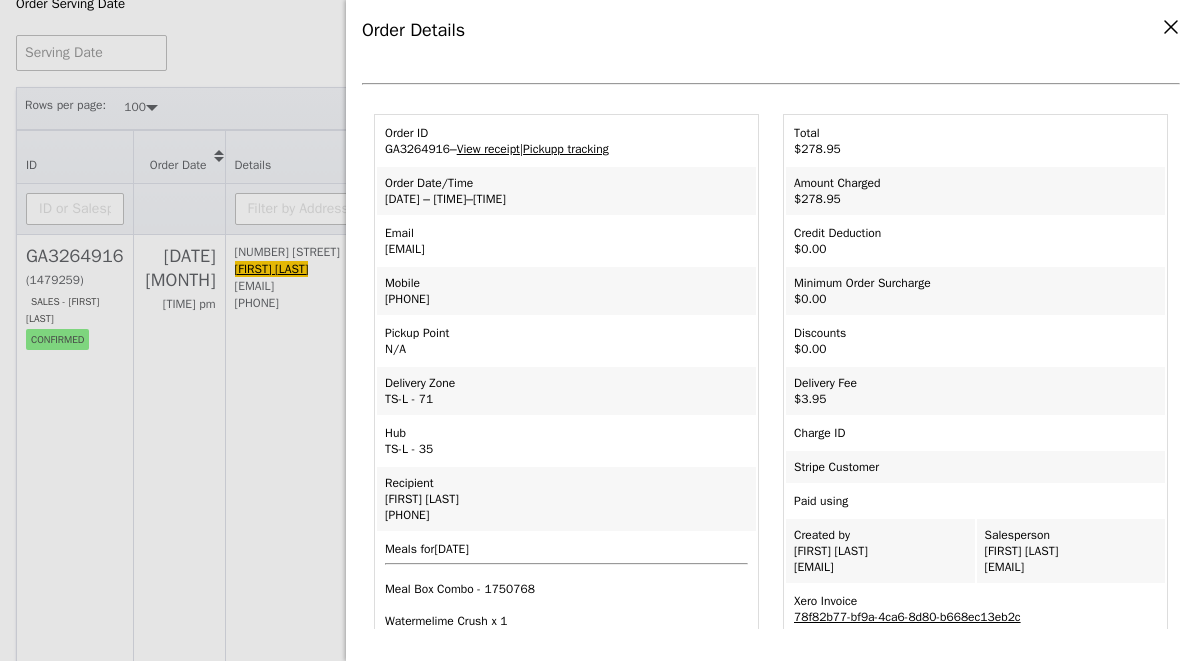 scroll, scrollTop: 0, scrollLeft: 0, axis: both 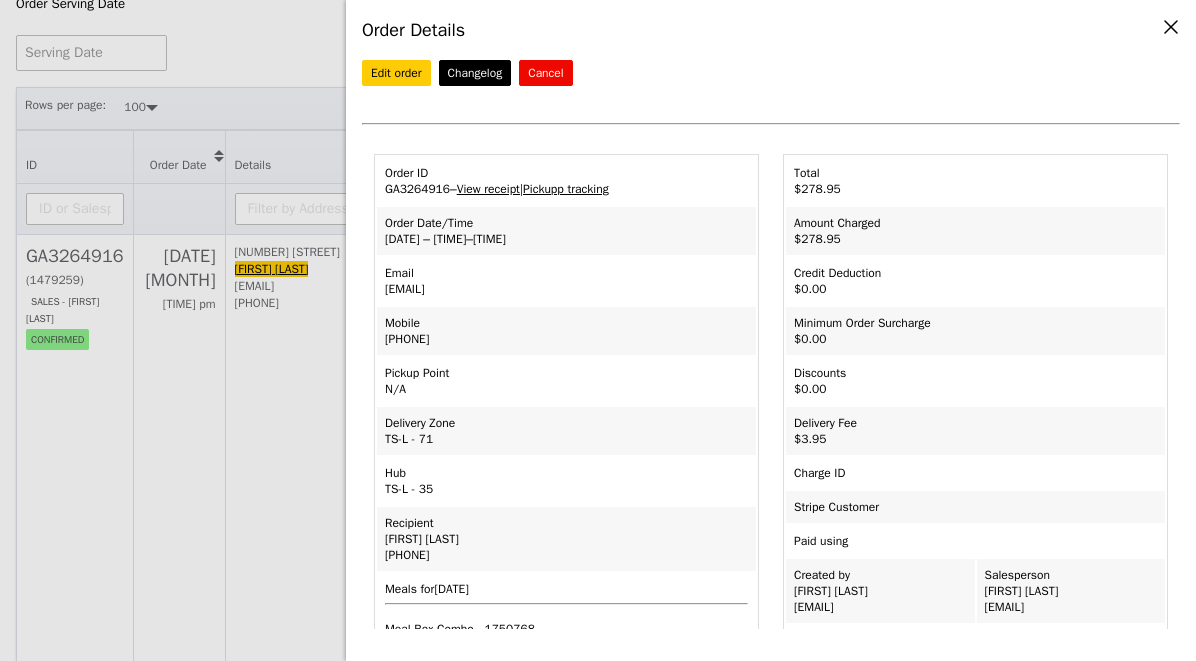 click on "Order ID
GA3264916
–
View receipt
|
Pickupp tracking" at bounding box center [566, 181] 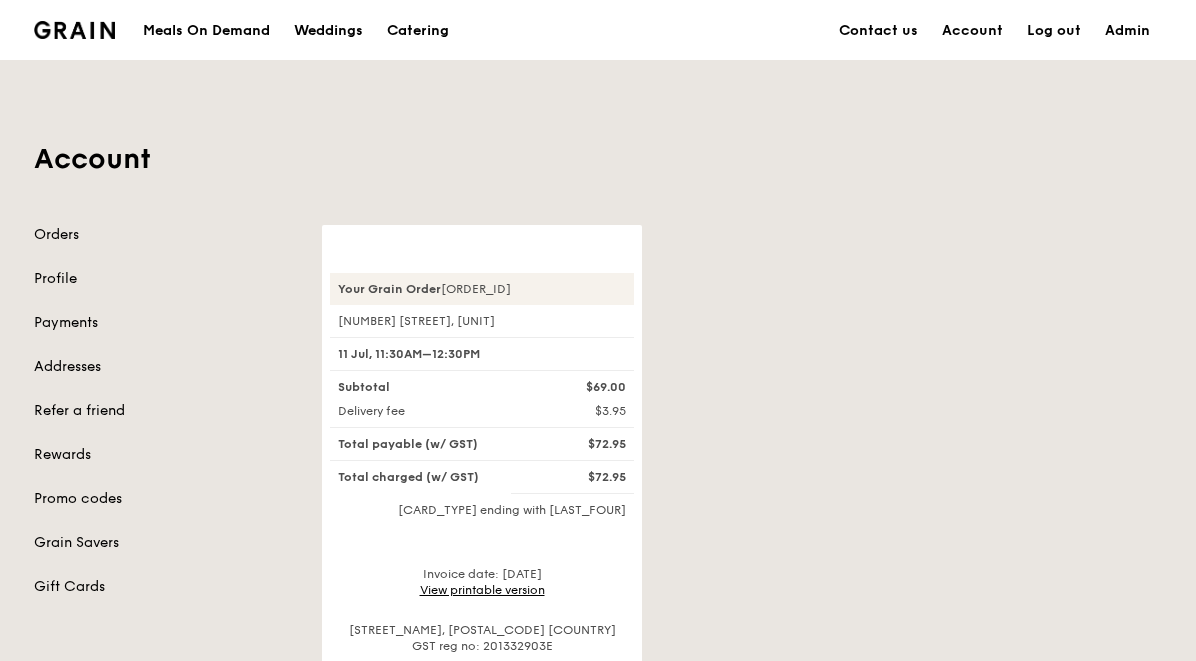 scroll, scrollTop: 0, scrollLeft: 0, axis: both 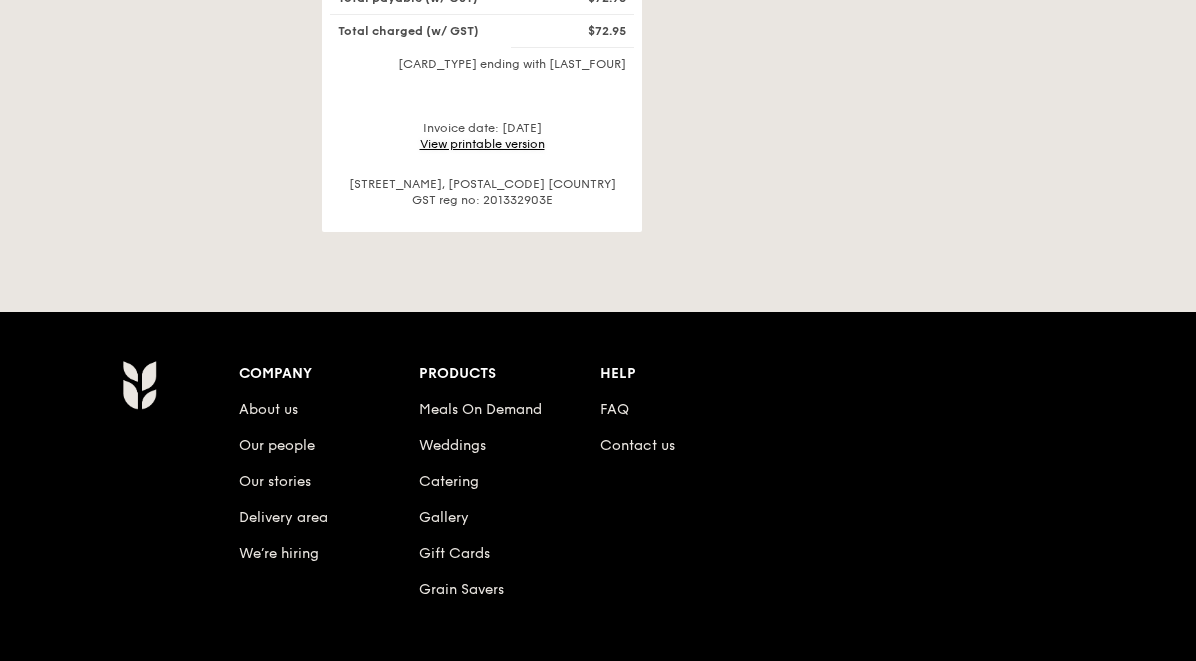 click on "View printable version" at bounding box center (482, 144) 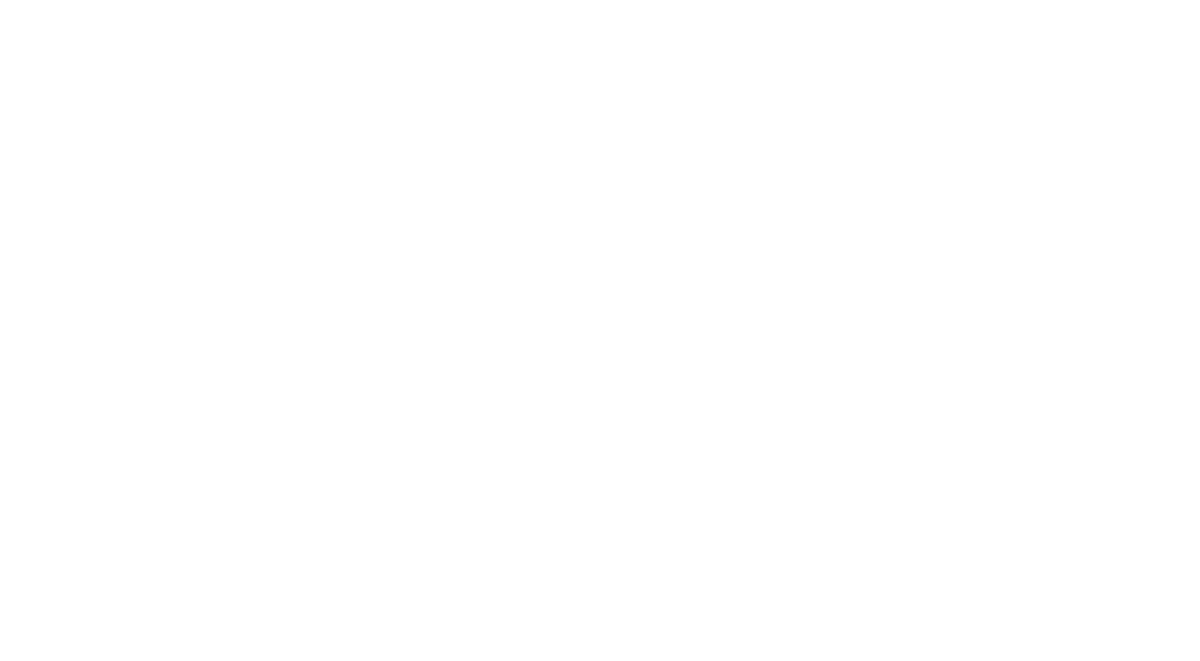 scroll, scrollTop: 0, scrollLeft: 0, axis: both 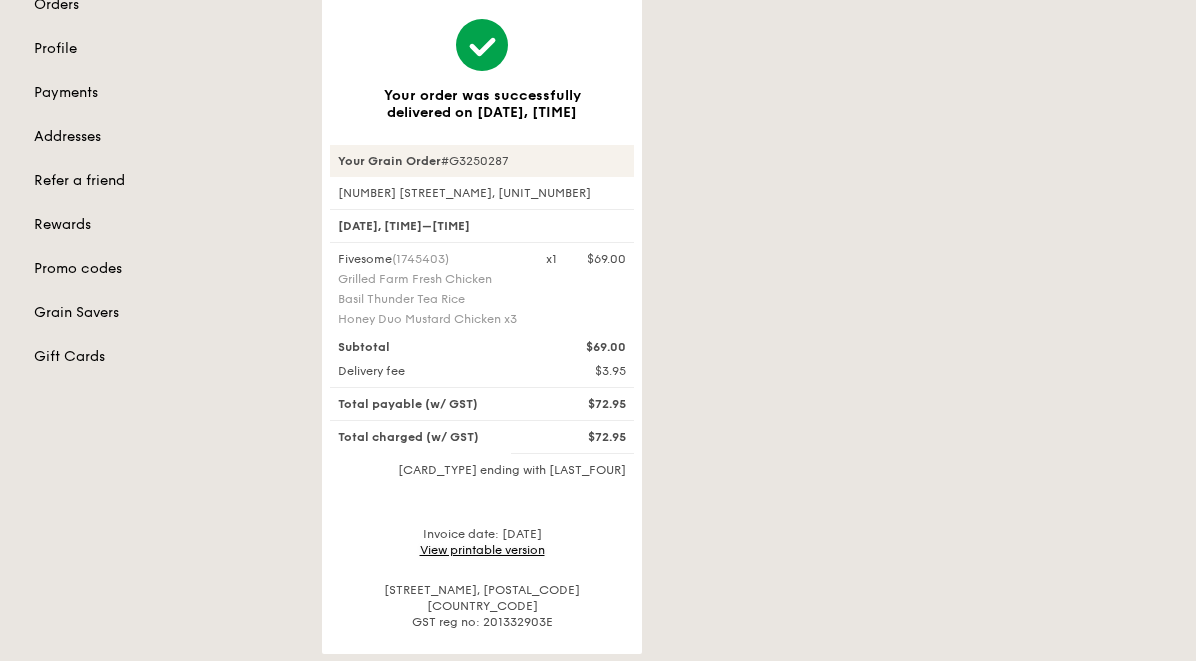 click on "View printable version" at bounding box center [482, 550] 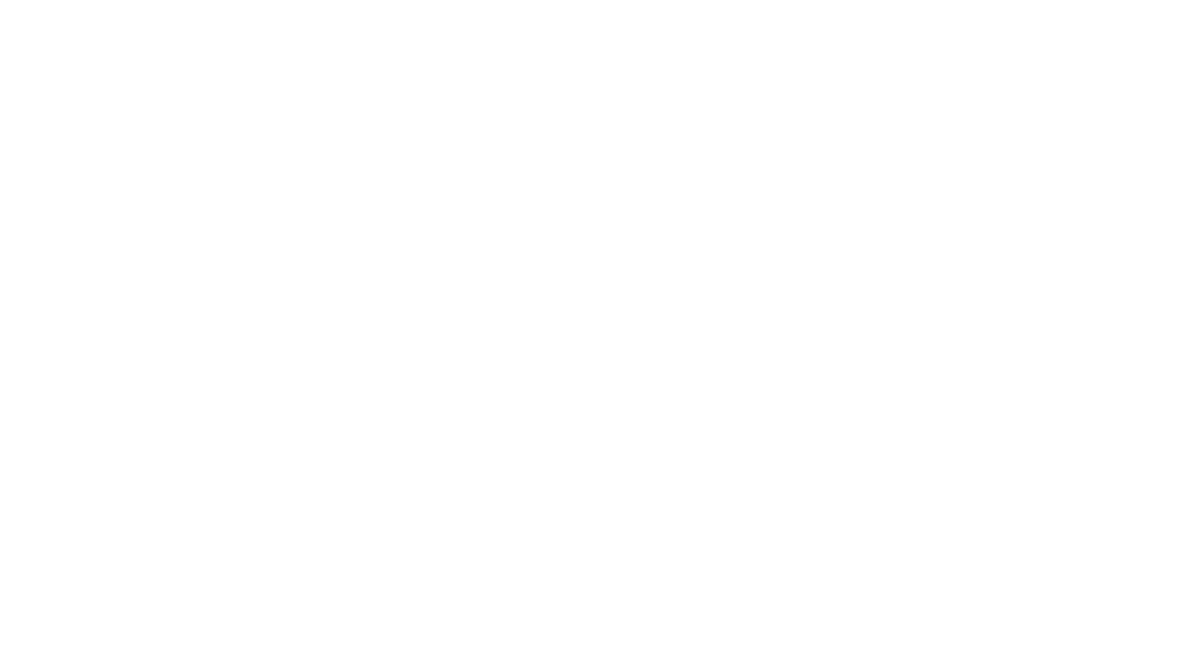 scroll, scrollTop: 0, scrollLeft: 0, axis: both 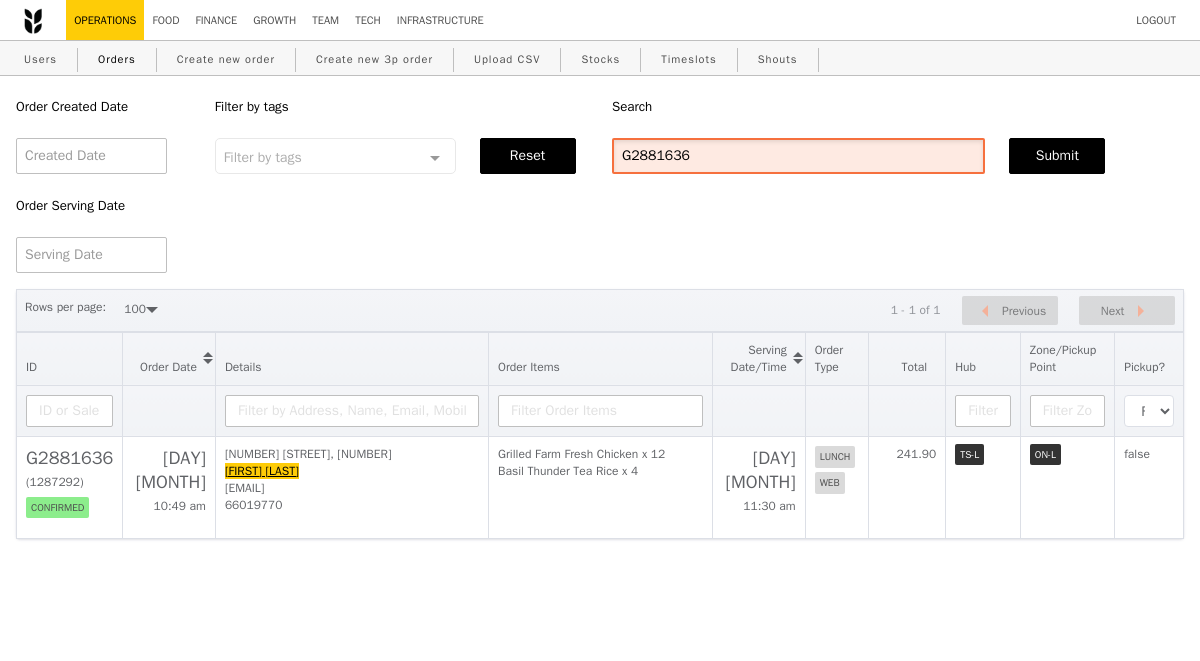 click on "G2881636" at bounding box center [798, 156] 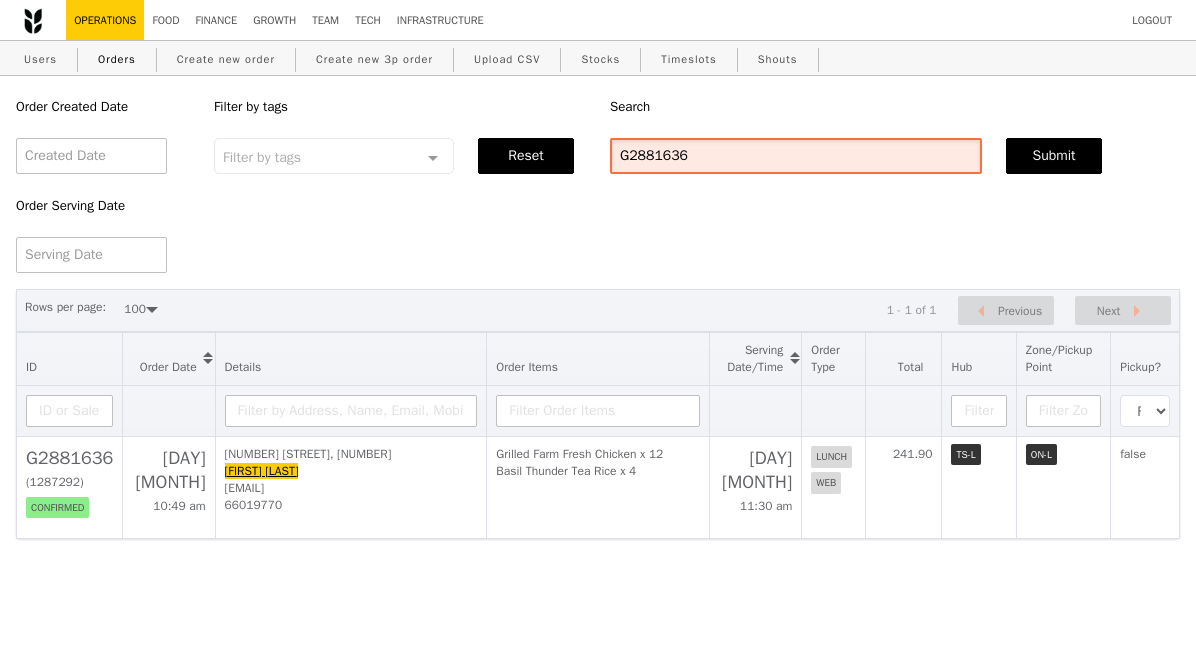 click on "G2881636" at bounding box center [796, 156] 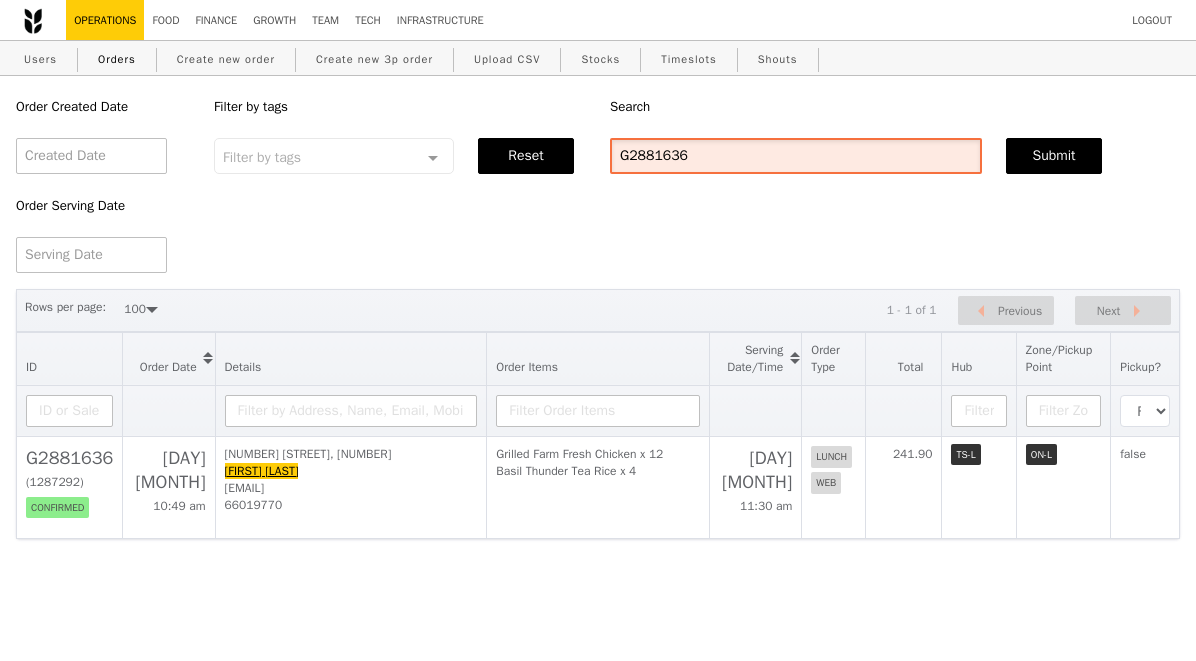 click on "G2881636" at bounding box center [796, 156] 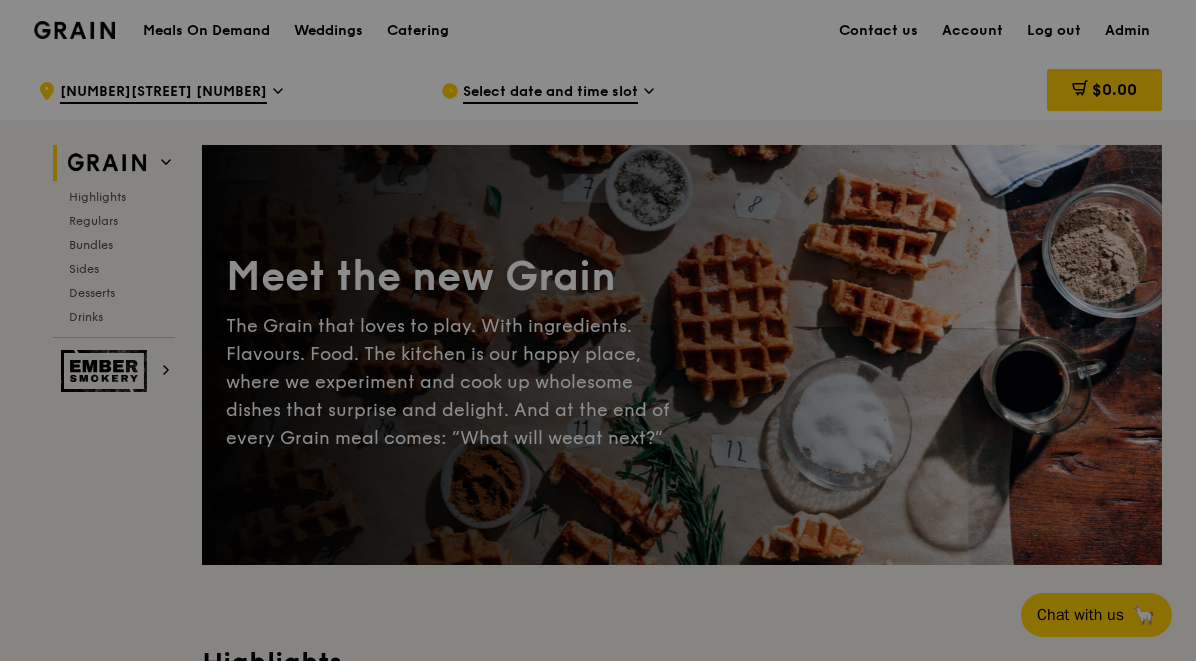 scroll, scrollTop: 0, scrollLeft: 0, axis: both 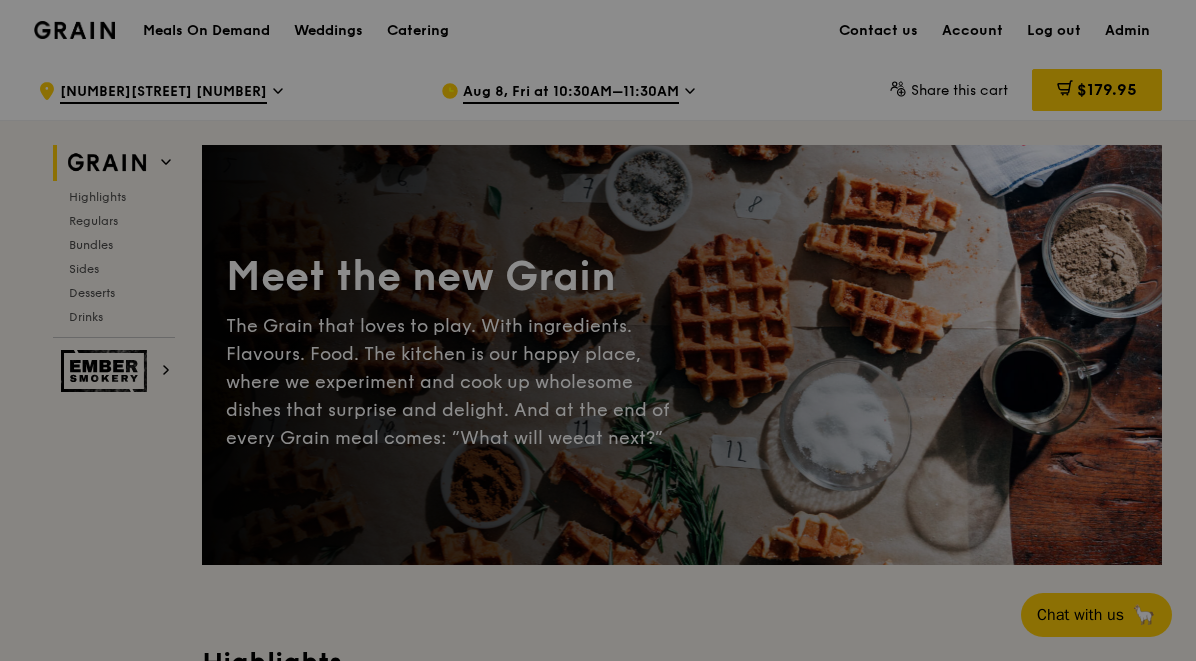 click at bounding box center [598, 330] 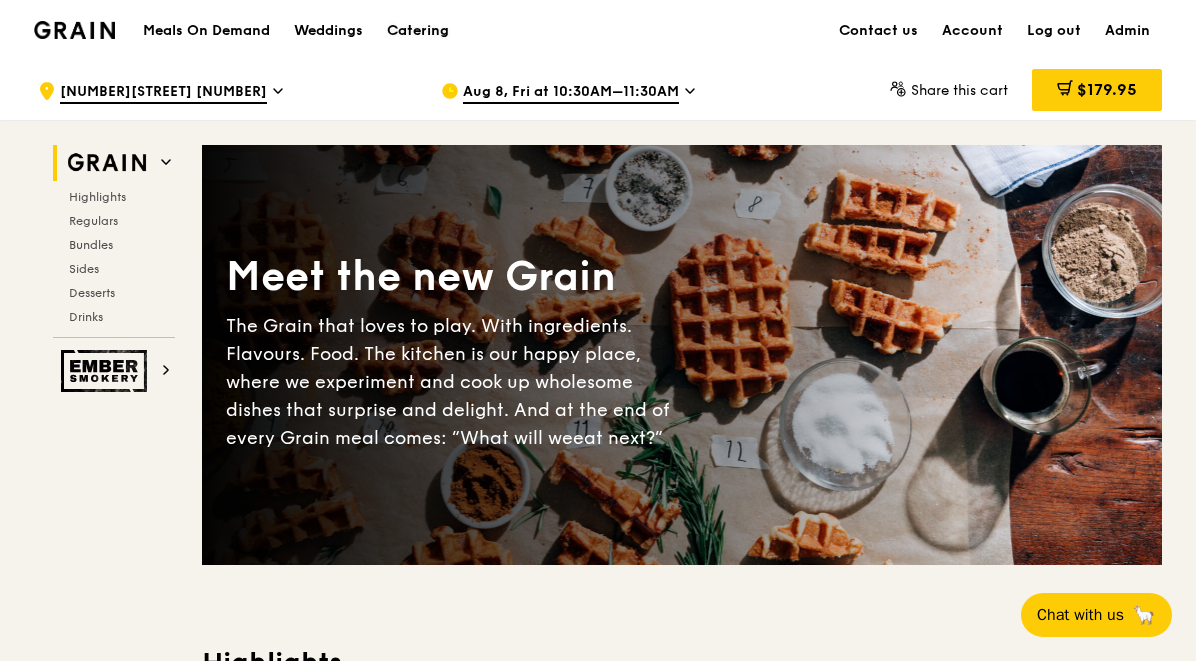 click on "Catering" at bounding box center [418, 31] 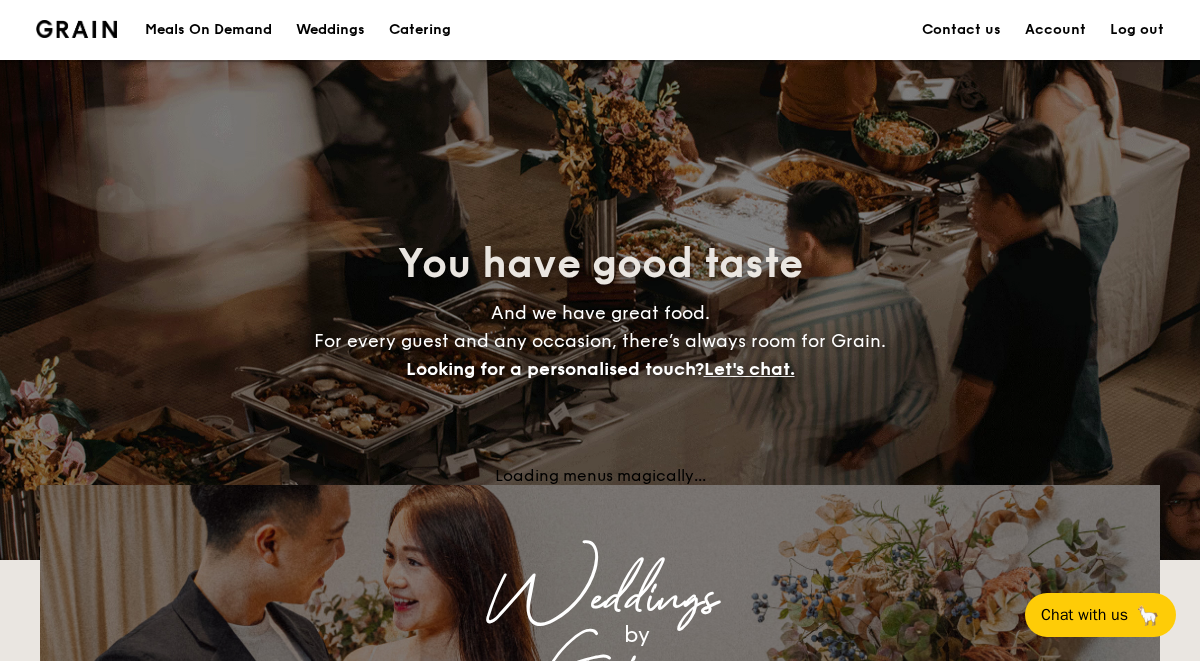 scroll, scrollTop: 0, scrollLeft: 0, axis: both 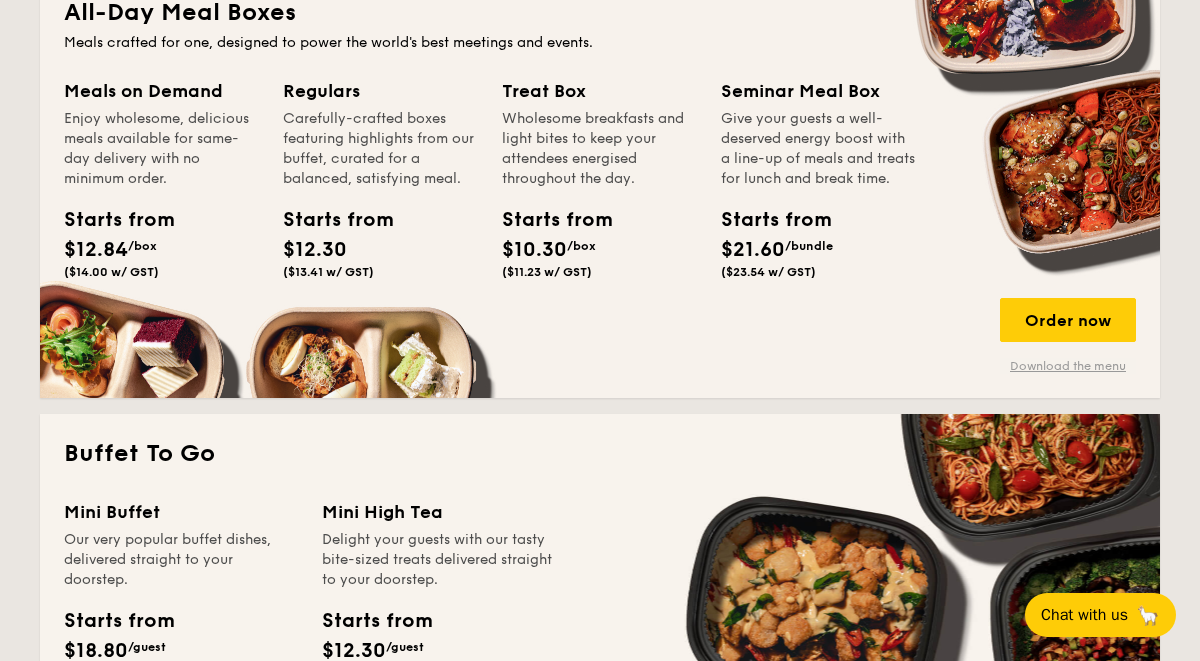click on "Download the menu" at bounding box center [1068, 366] 